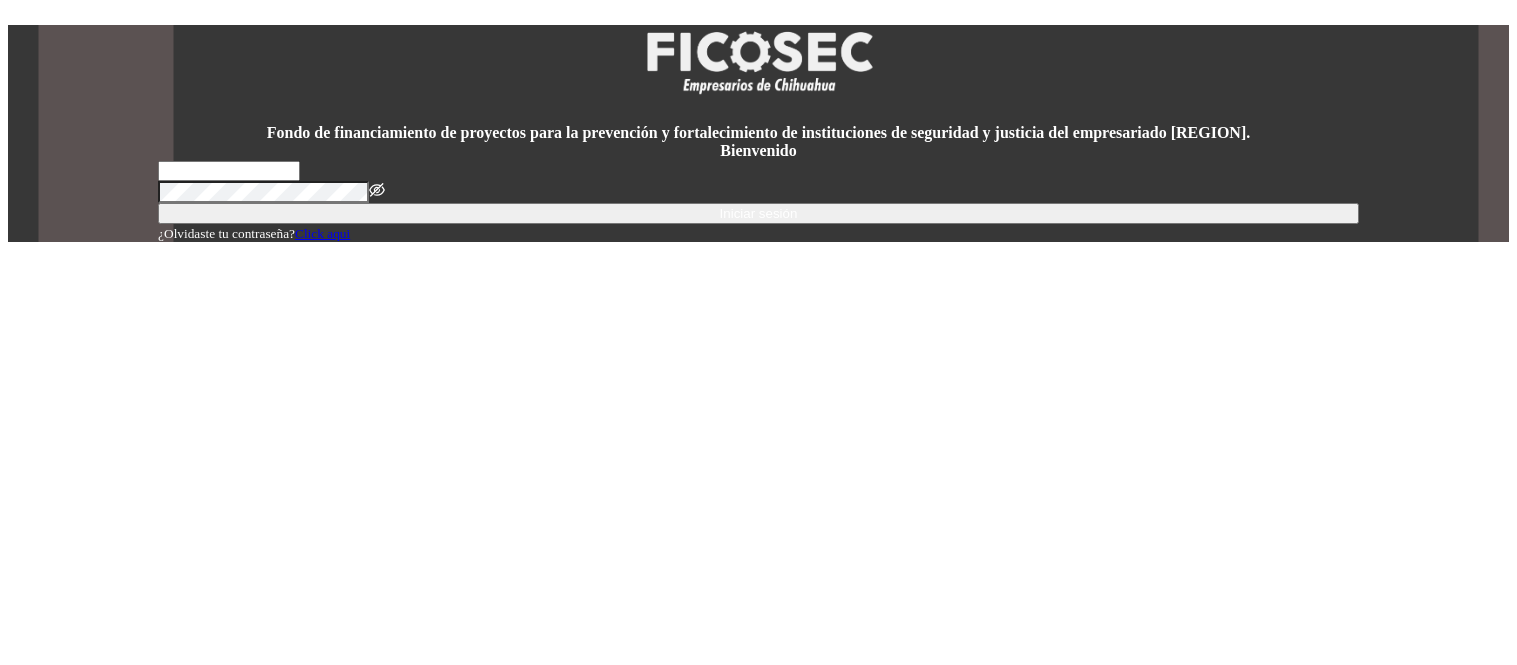 scroll, scrollTop: 0, scrollLeft: 0, axis: both 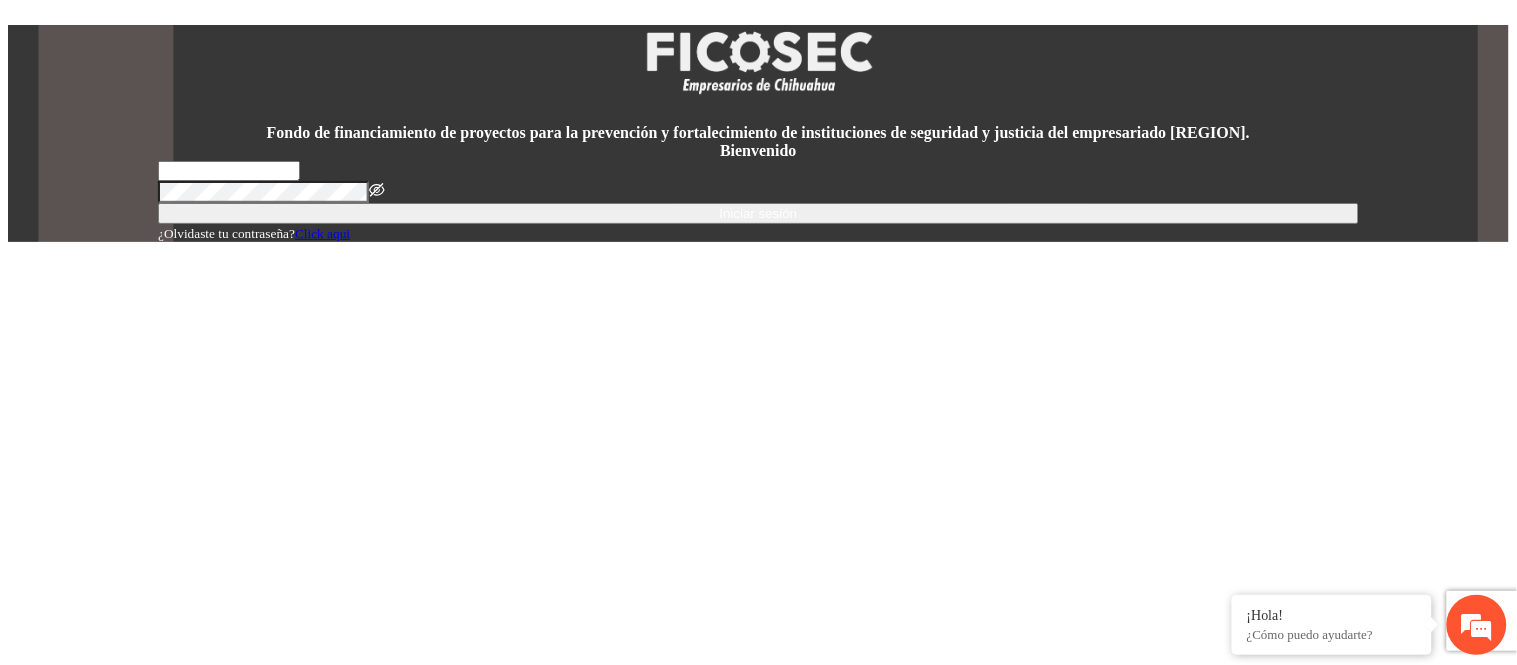 type on "**********" 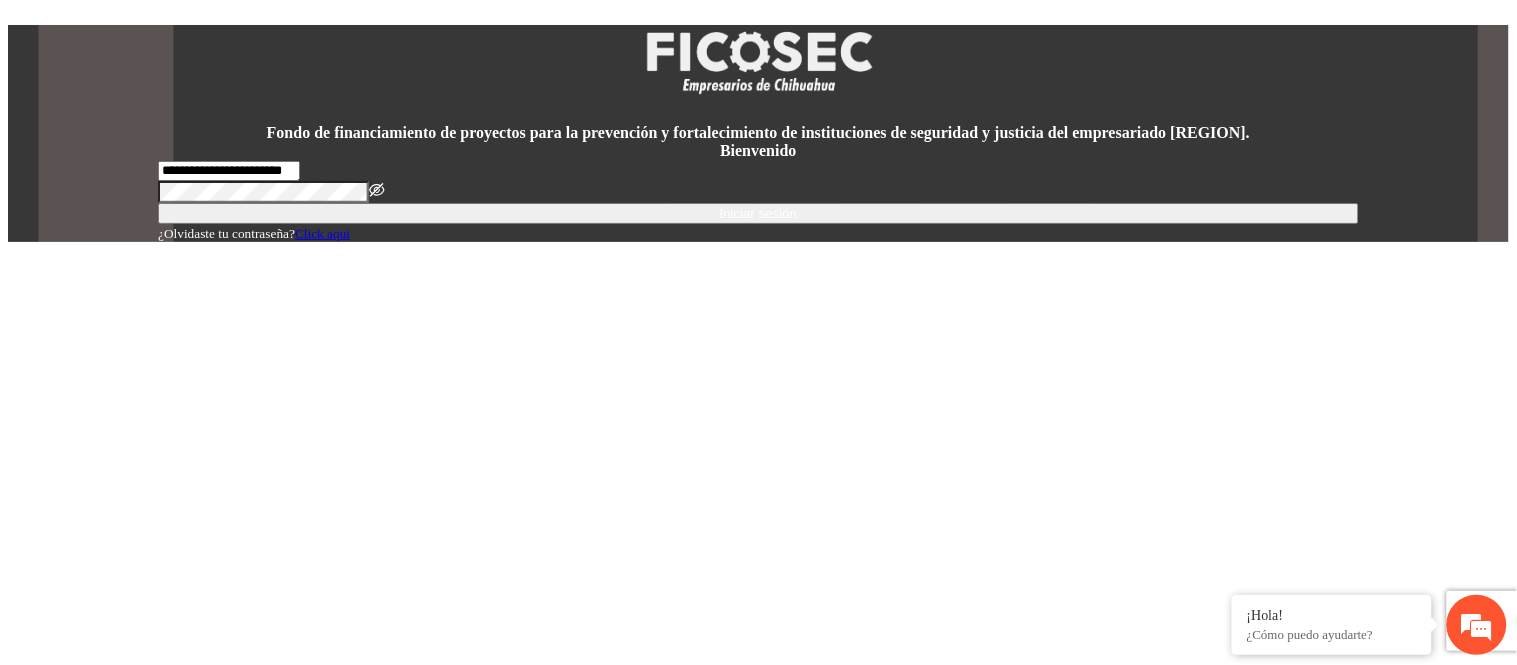 click on "Iniciar sesión" at bounding box center (759, 213) 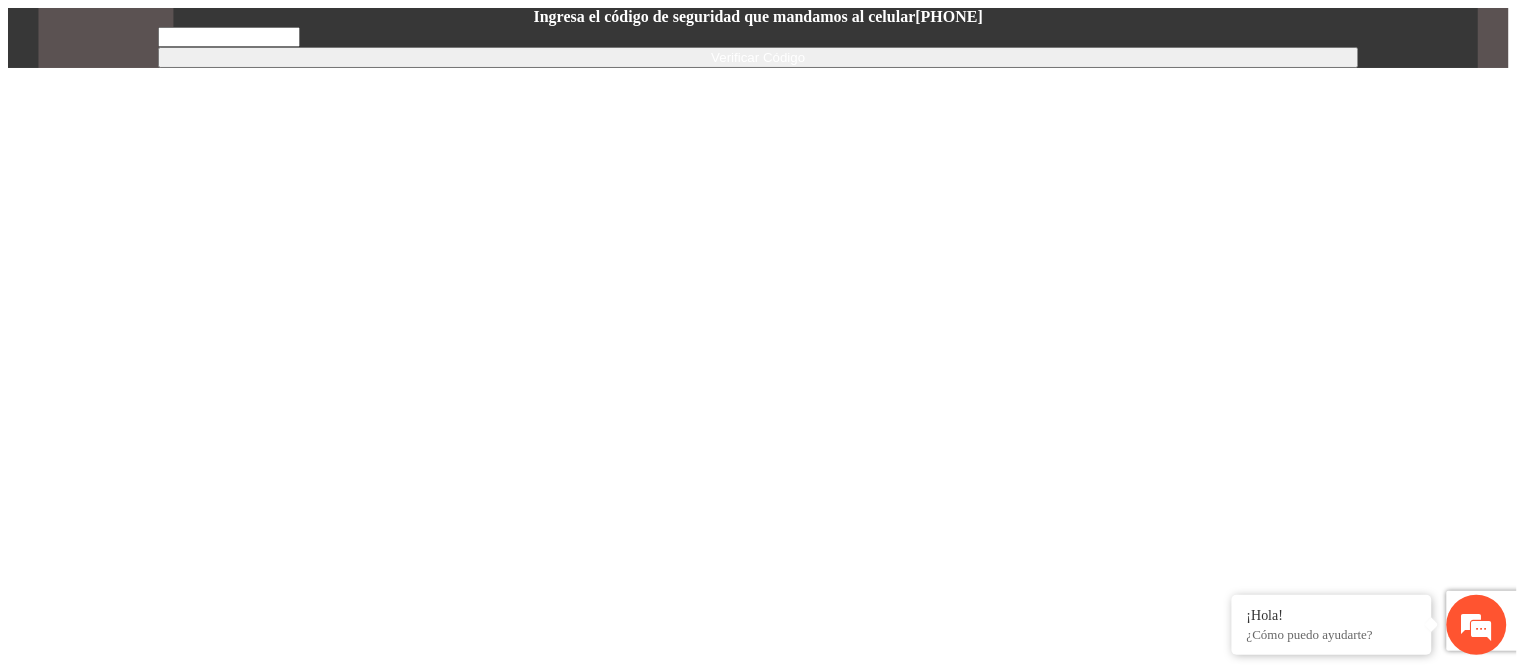 scroll, scrollTop: 0, scrollLeft: 0, axis: both 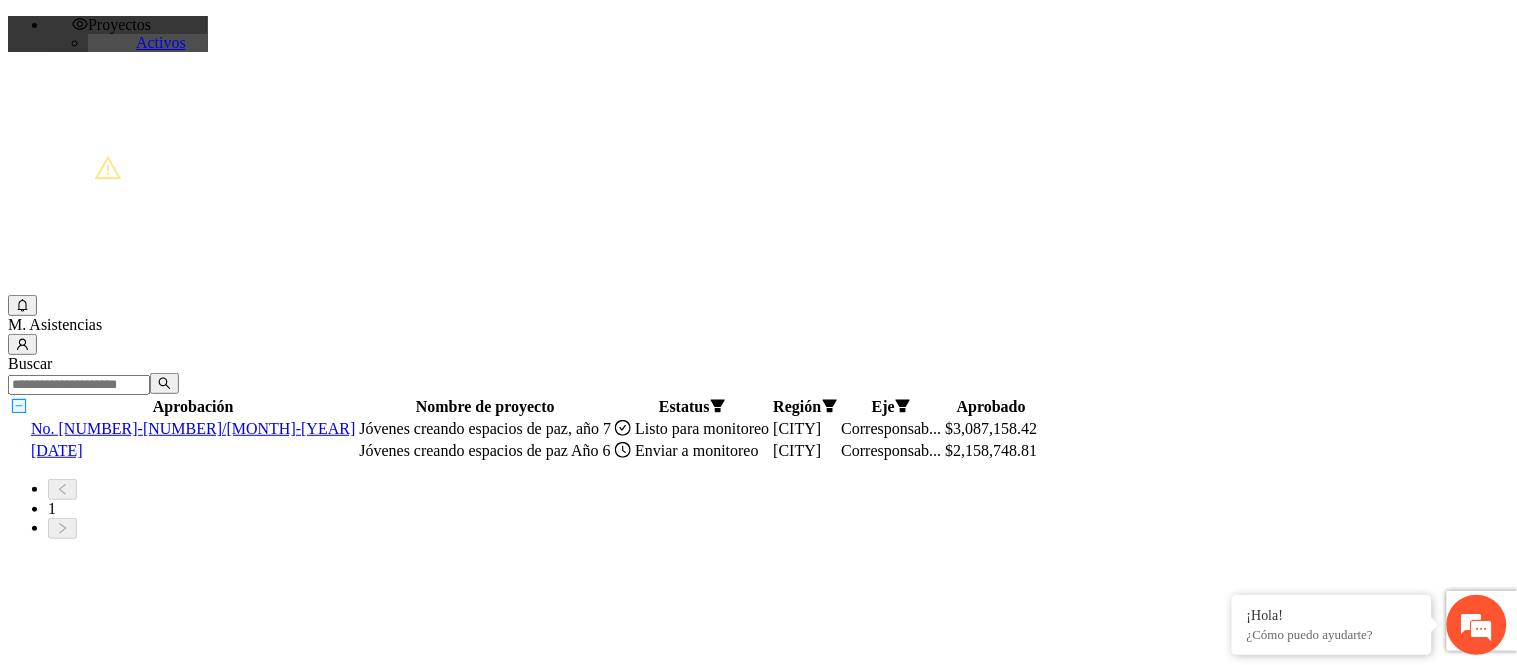 click on "No. [NUMBER]-[NUMBER]/[MONTH]-[YEAR]" at bounding box center (193, 428) 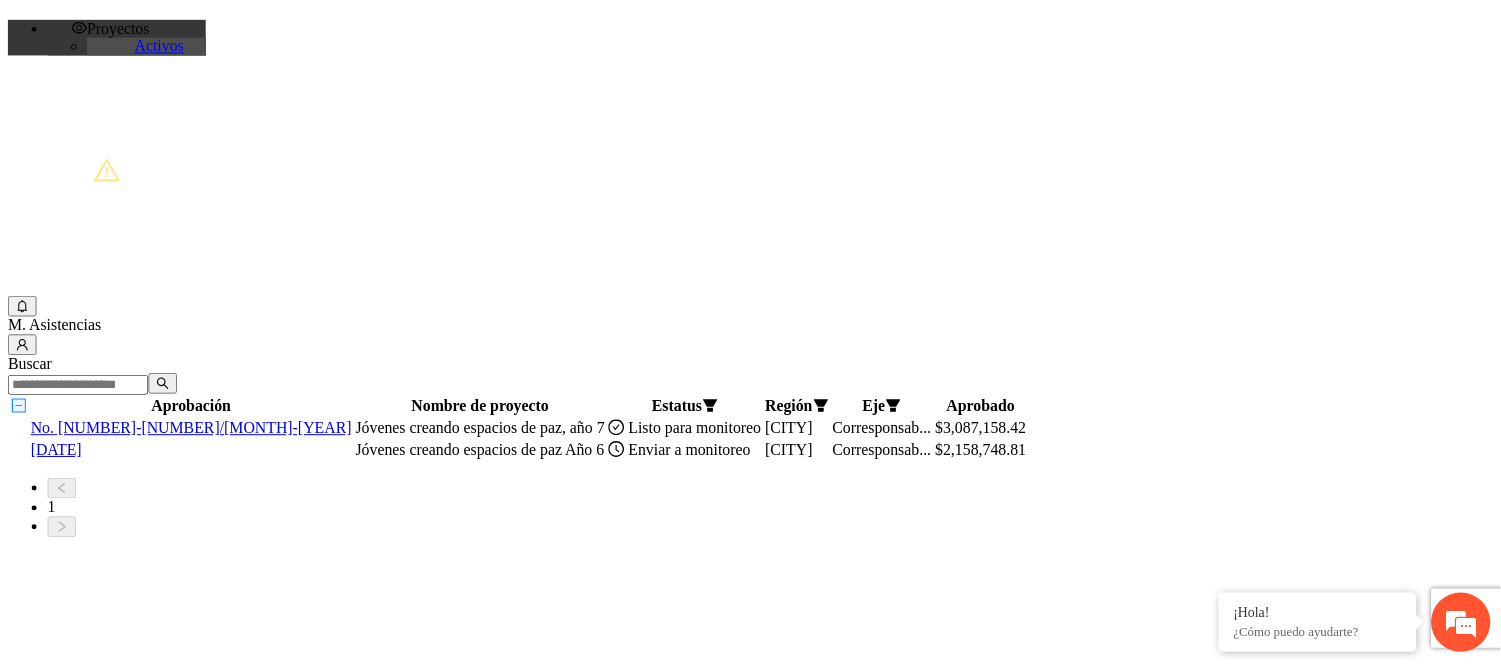 scroll, scrollTop: 0, scrollLeft: 0, axis: both 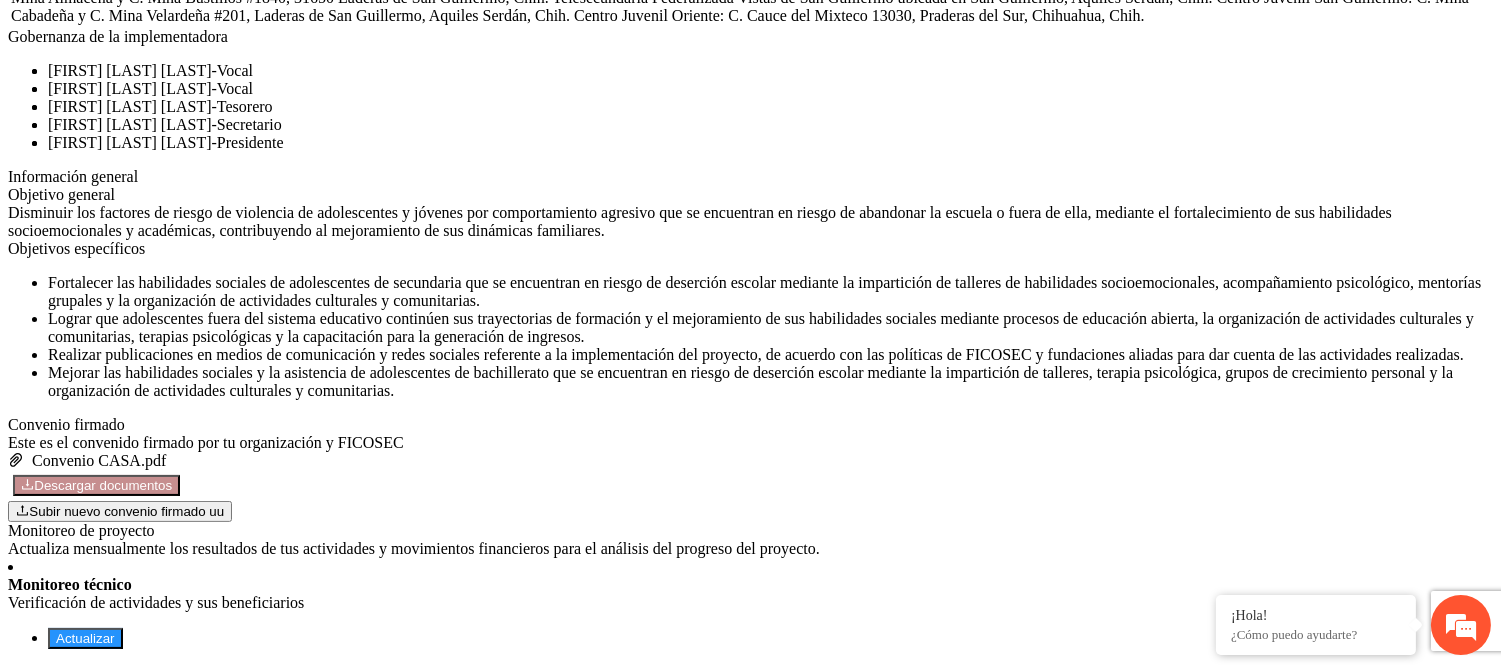 click on "Actualizar" at bounding box center (85, 638) 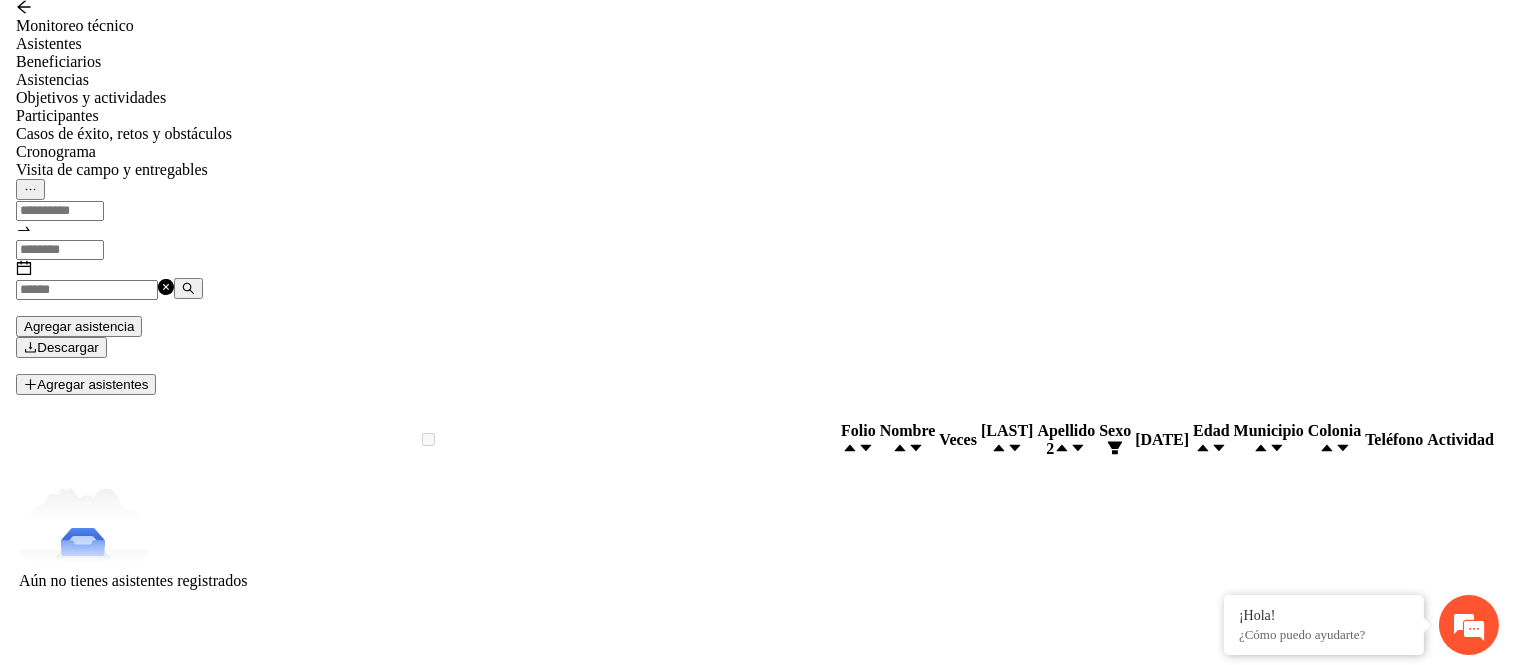 scroll, scrollTop: 0, scrollLeft: 0, axis: both 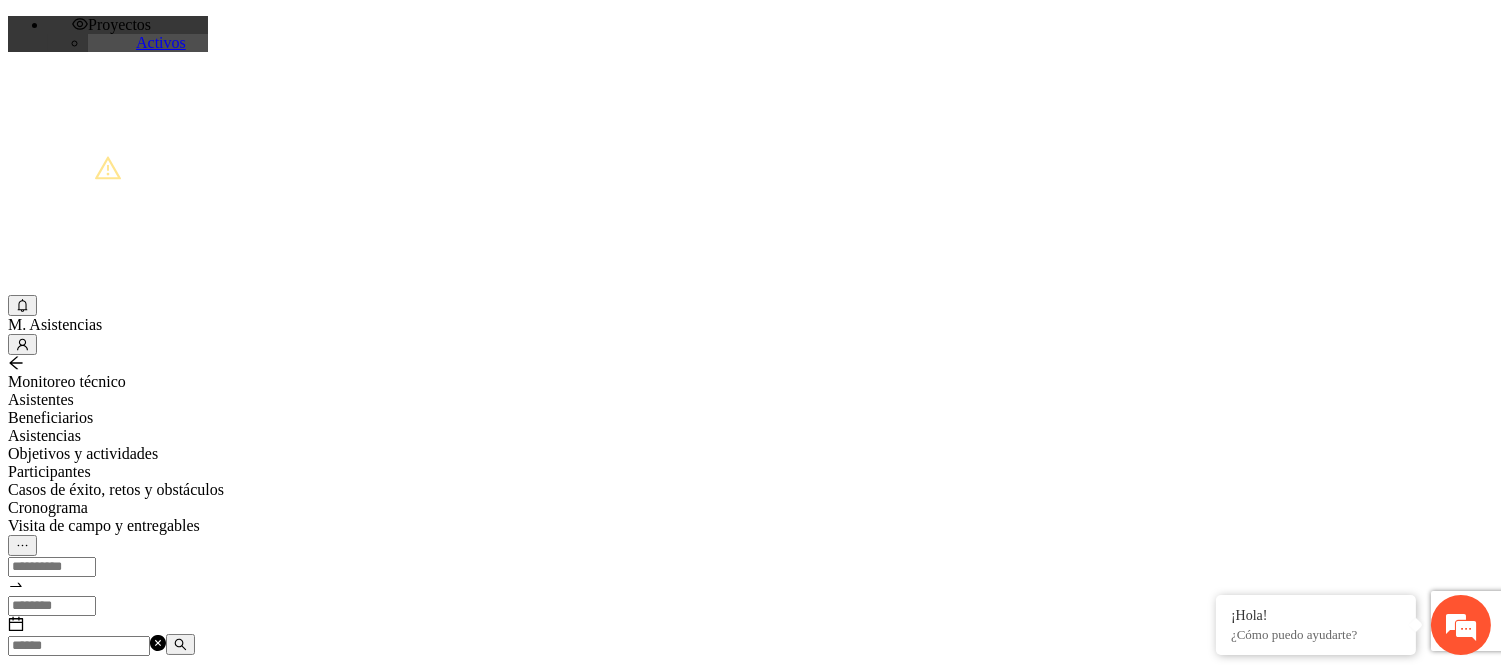 click on "Agregar asistentes" at bounding box center (84, 740) 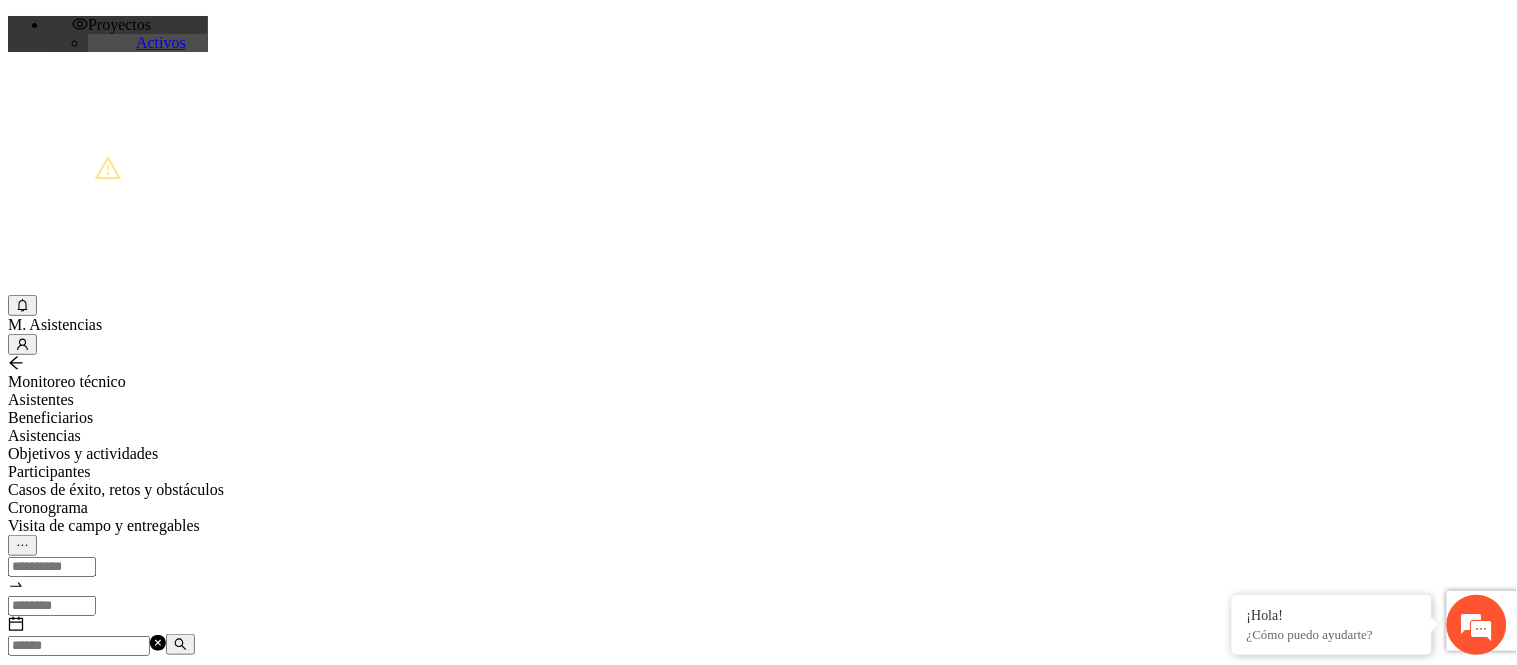 click on "[NAME]" at bounding box center (79, 2158) 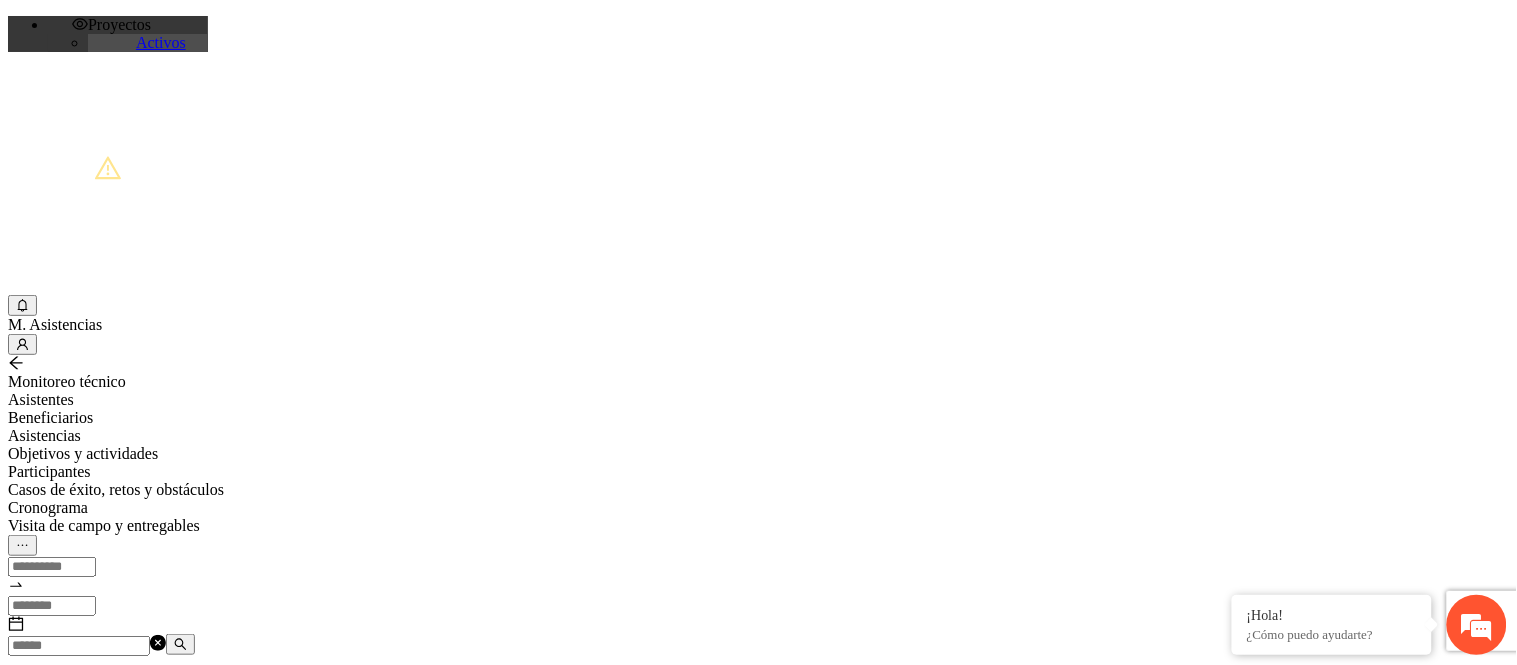 scroll, scrollTop: 333, scrollLeft: 0, axis: vertical 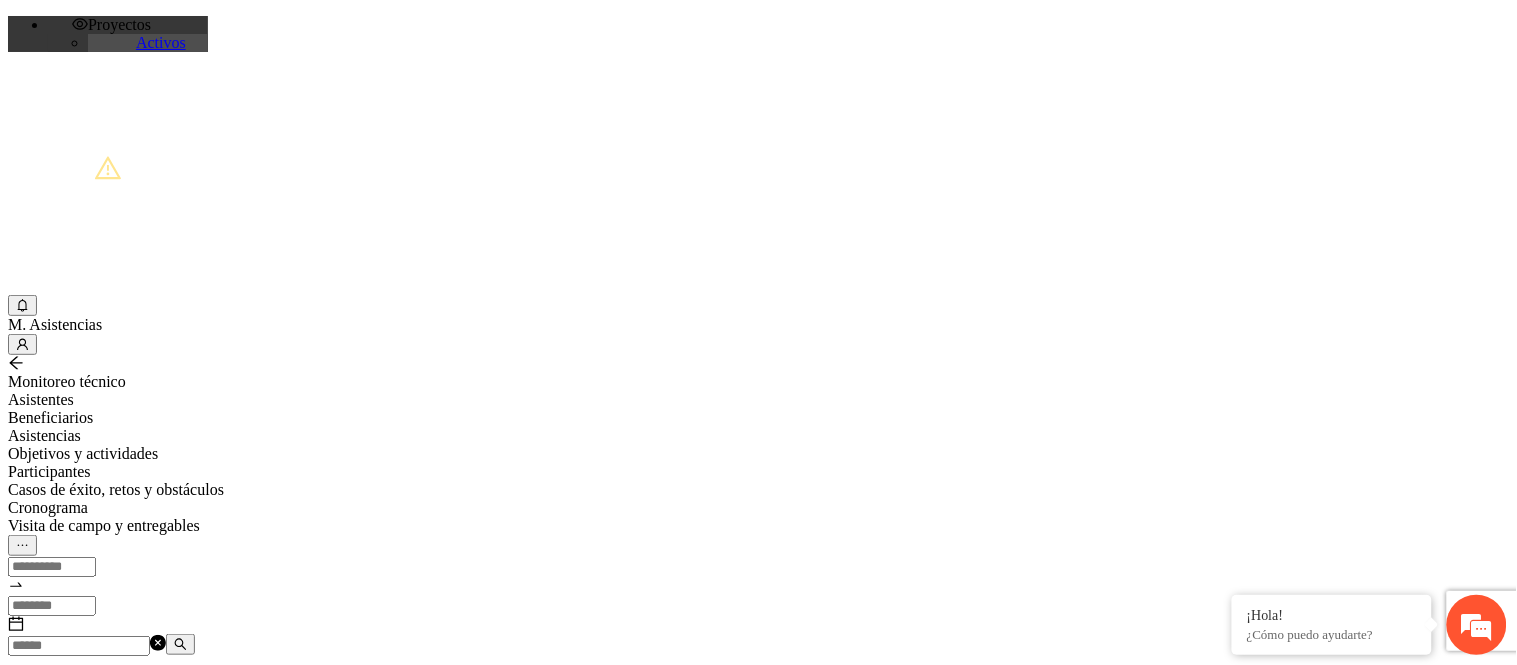 type on "******" 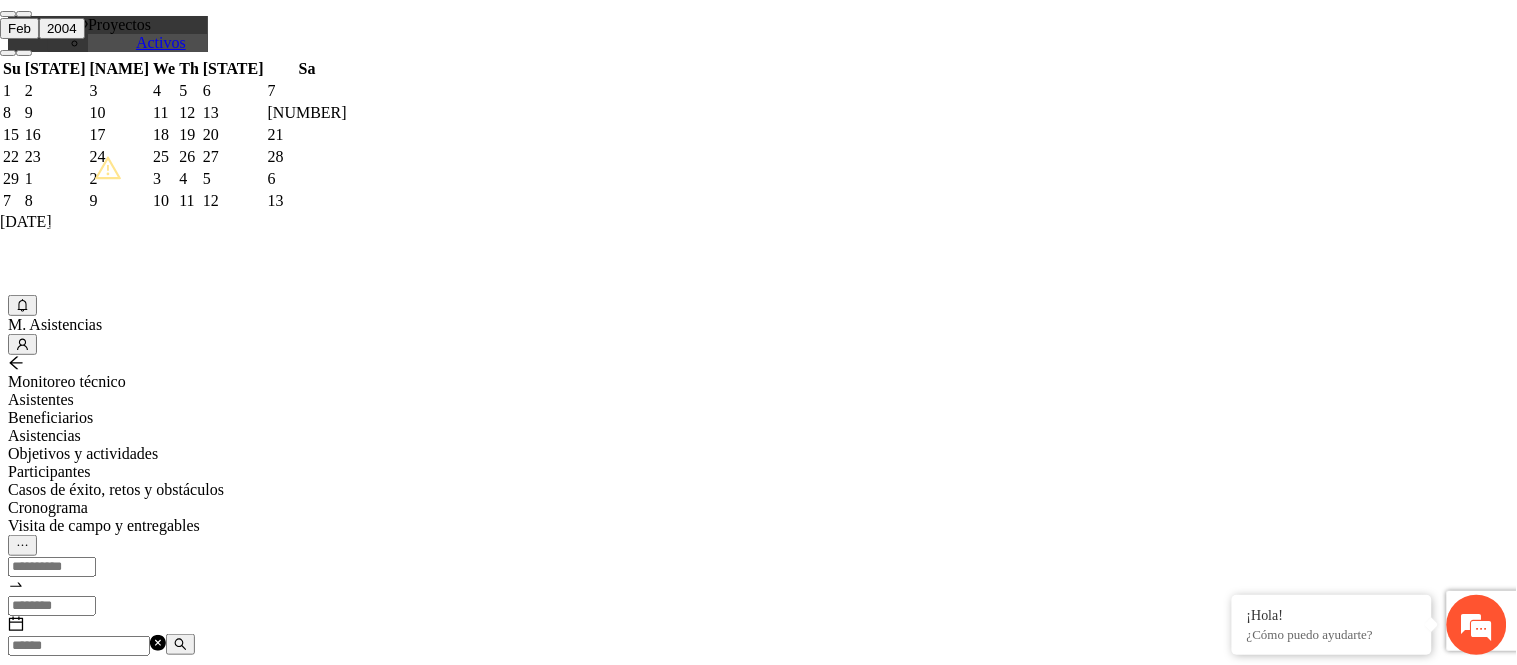 click on "24" at bounding box center (120, 157) 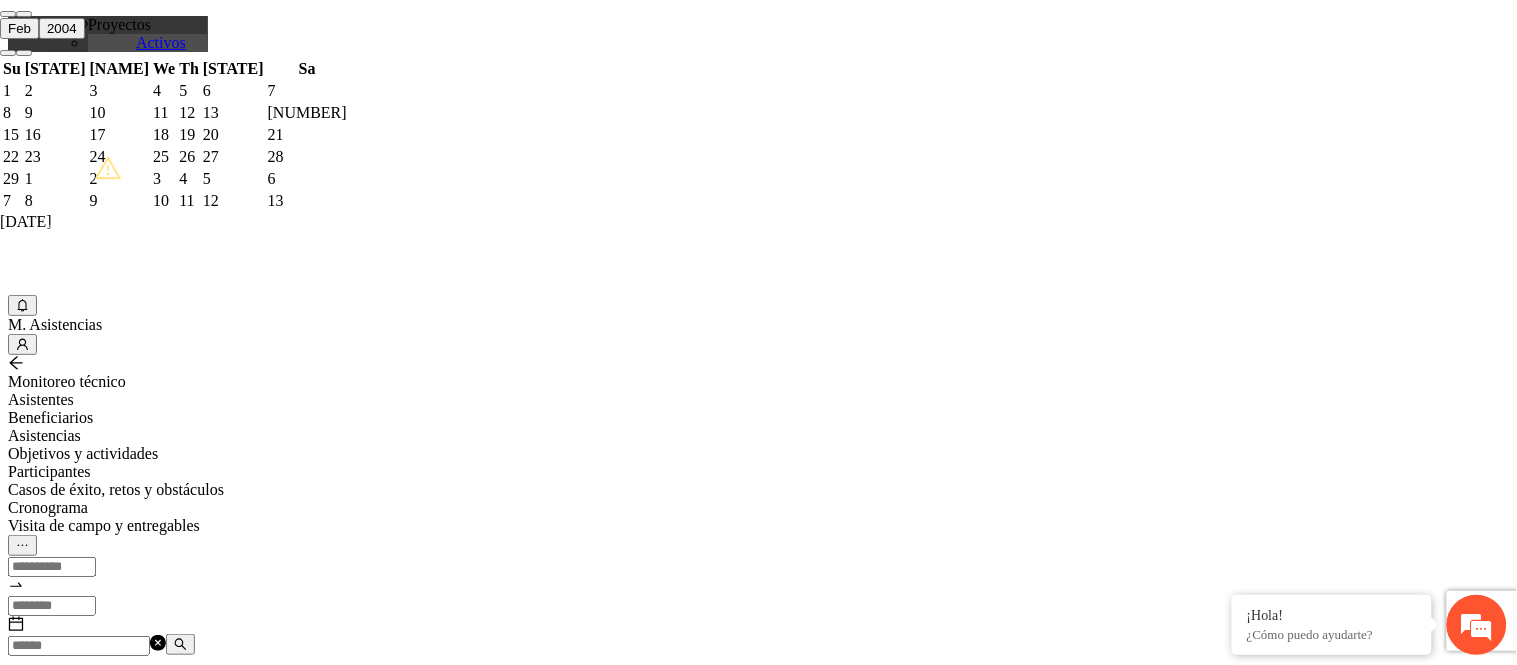type on "*********" 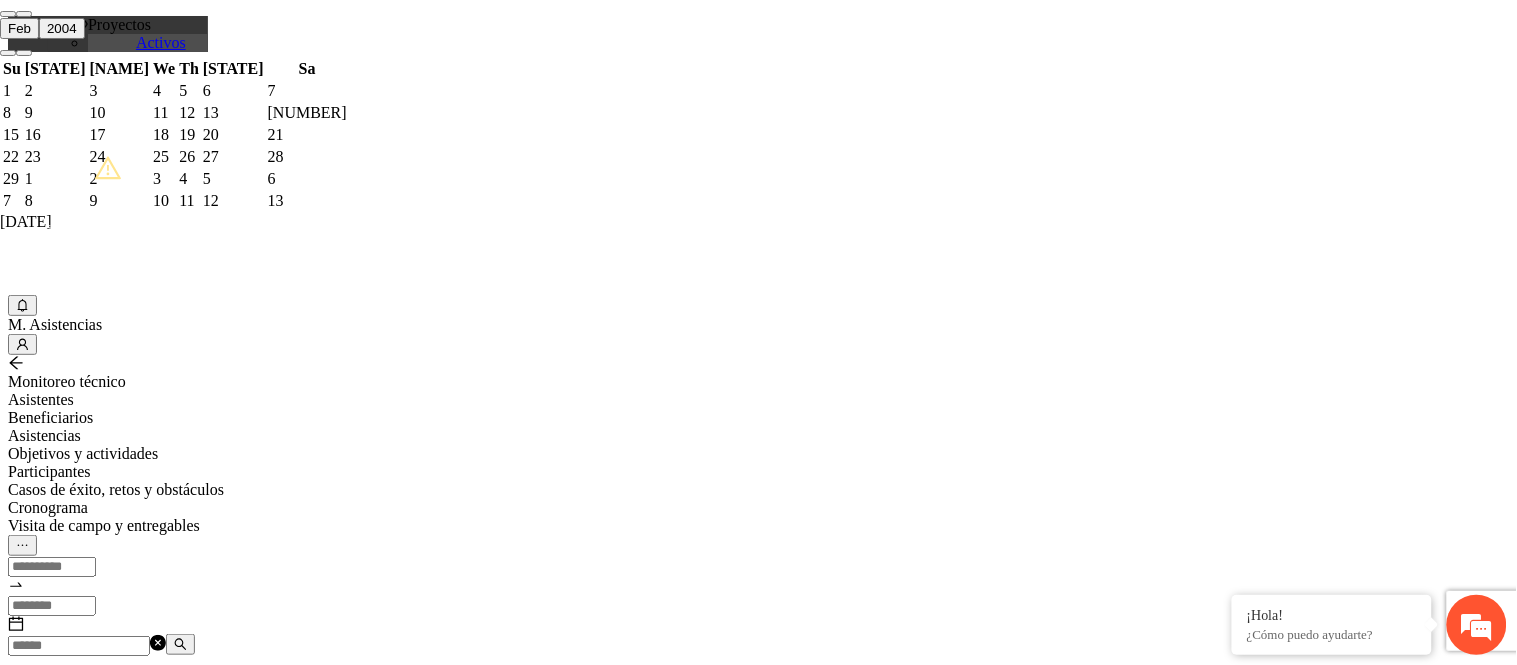 click on "Municipio:" at bounding box center [79, 2488] 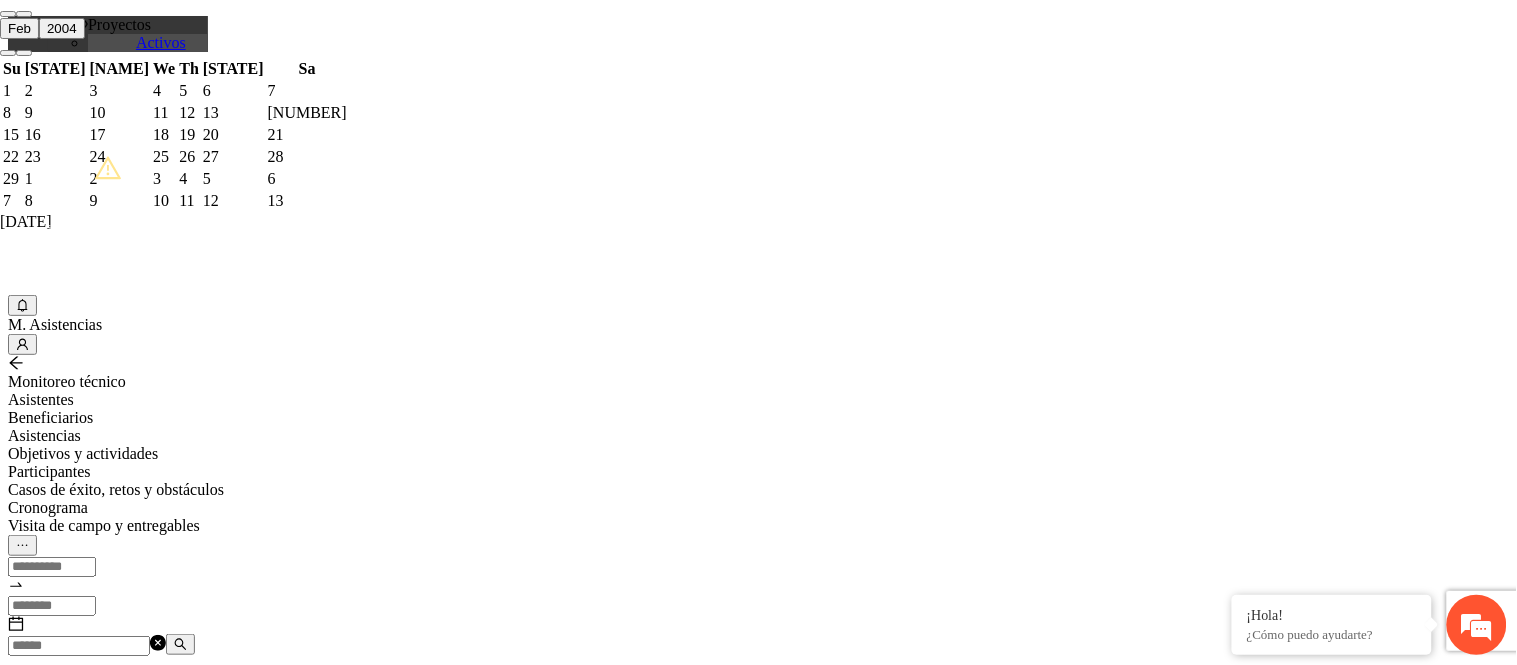 type on "**********" 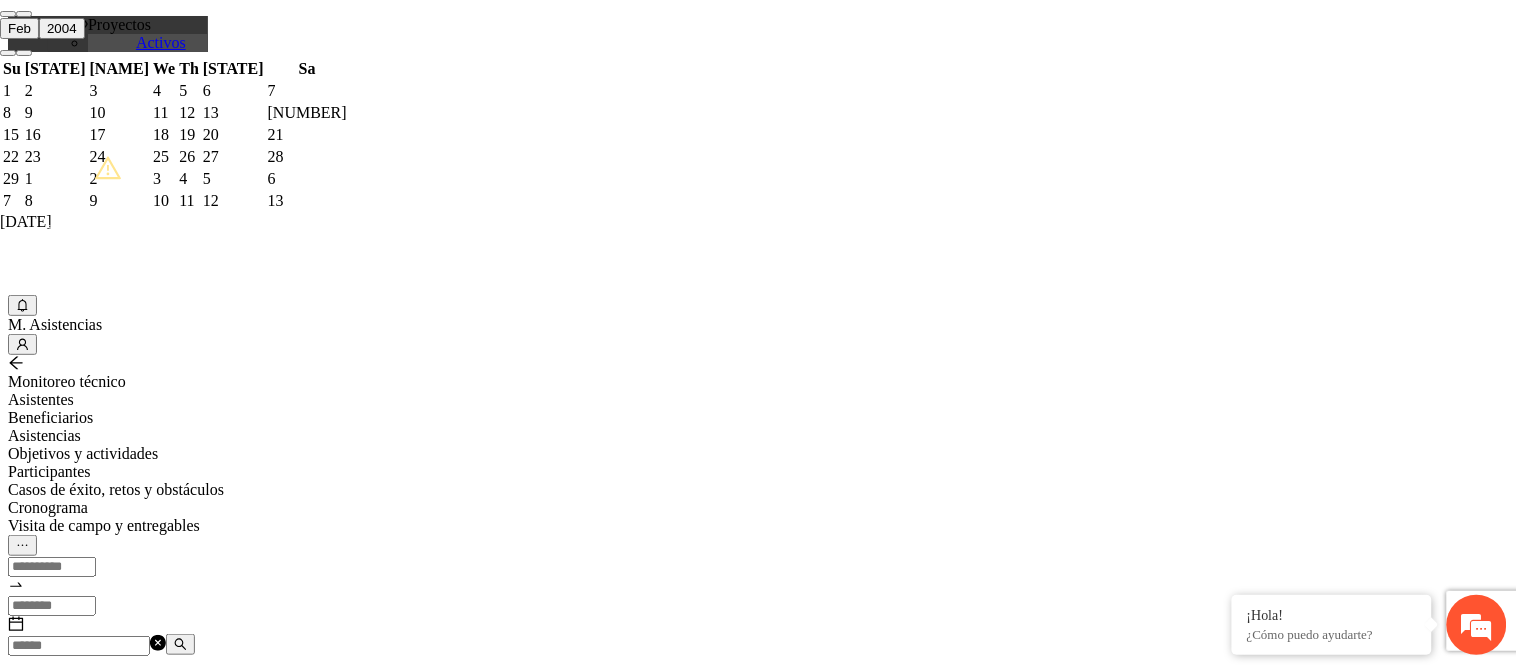scroll, scrollTop: 515, scrollLeft: 0, axis: vertical 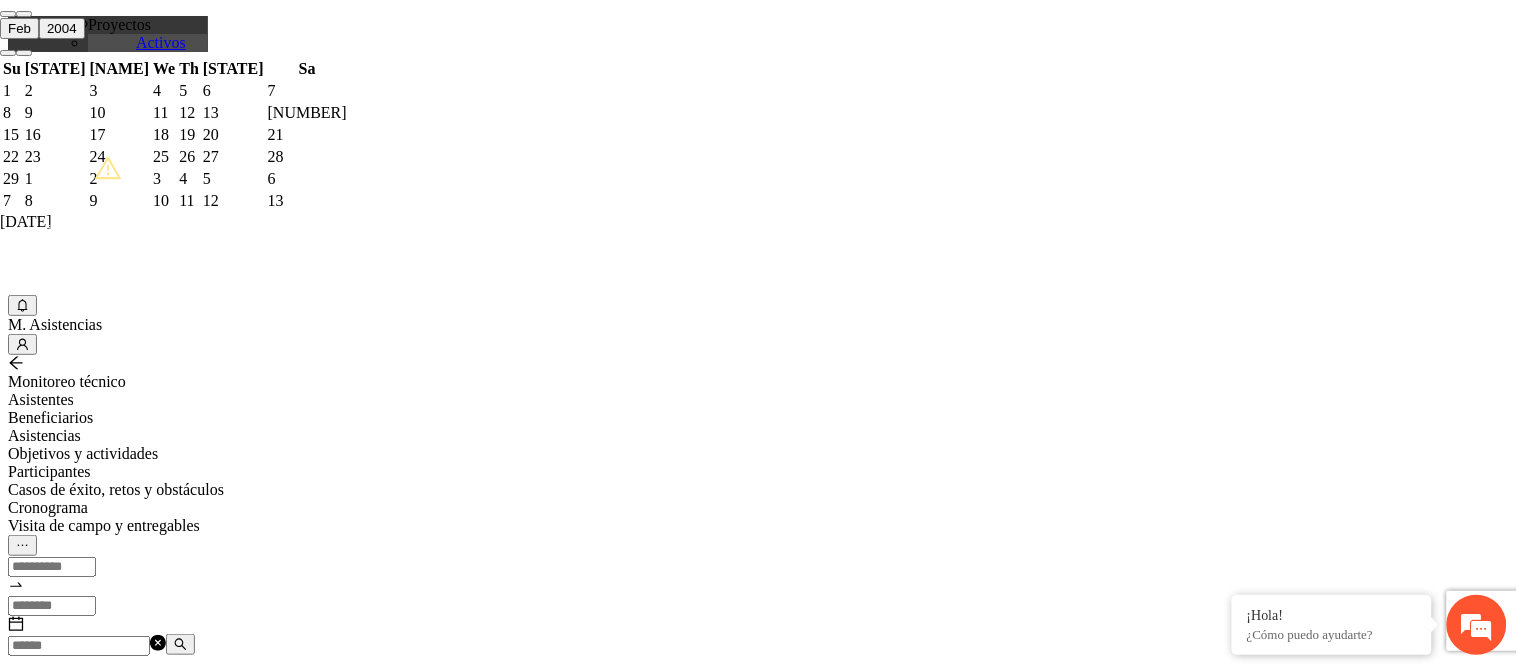 type on "**********" 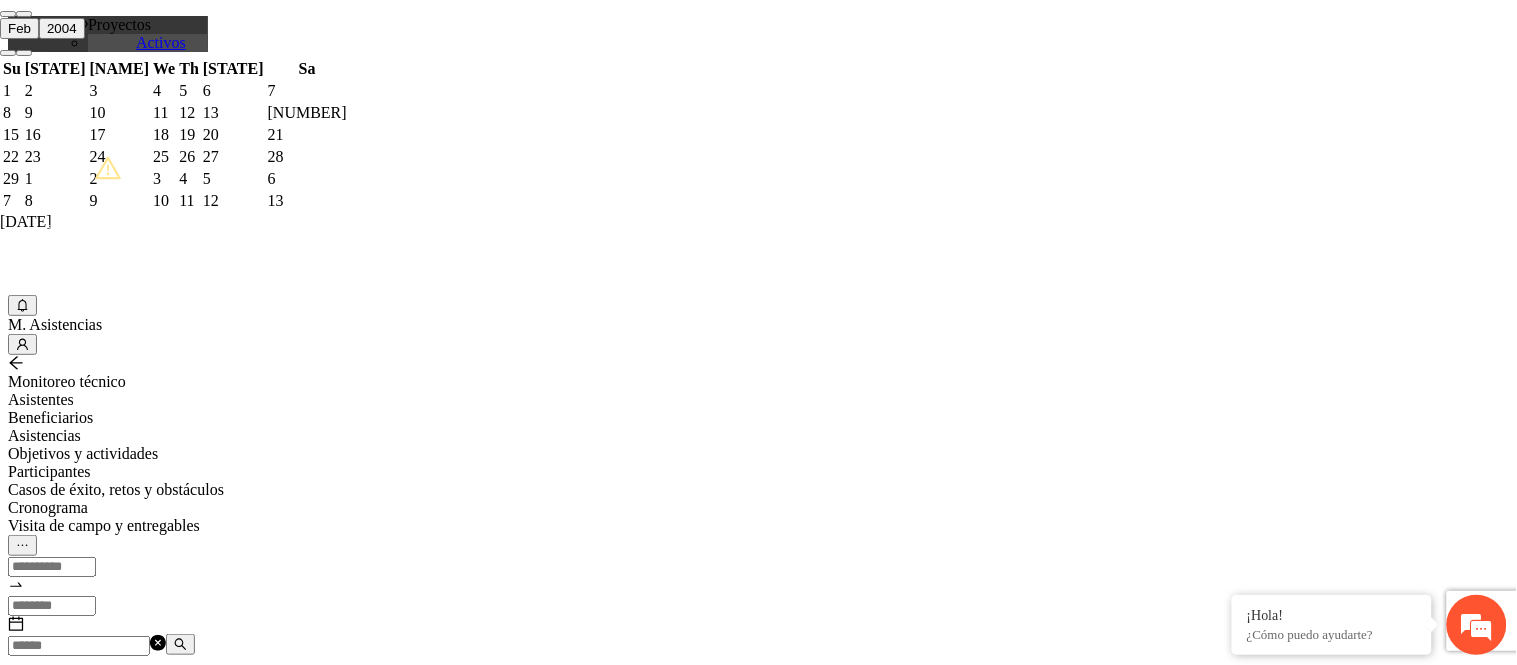click on "Perfil de beneficiario" at bounding box center (79, 2584) 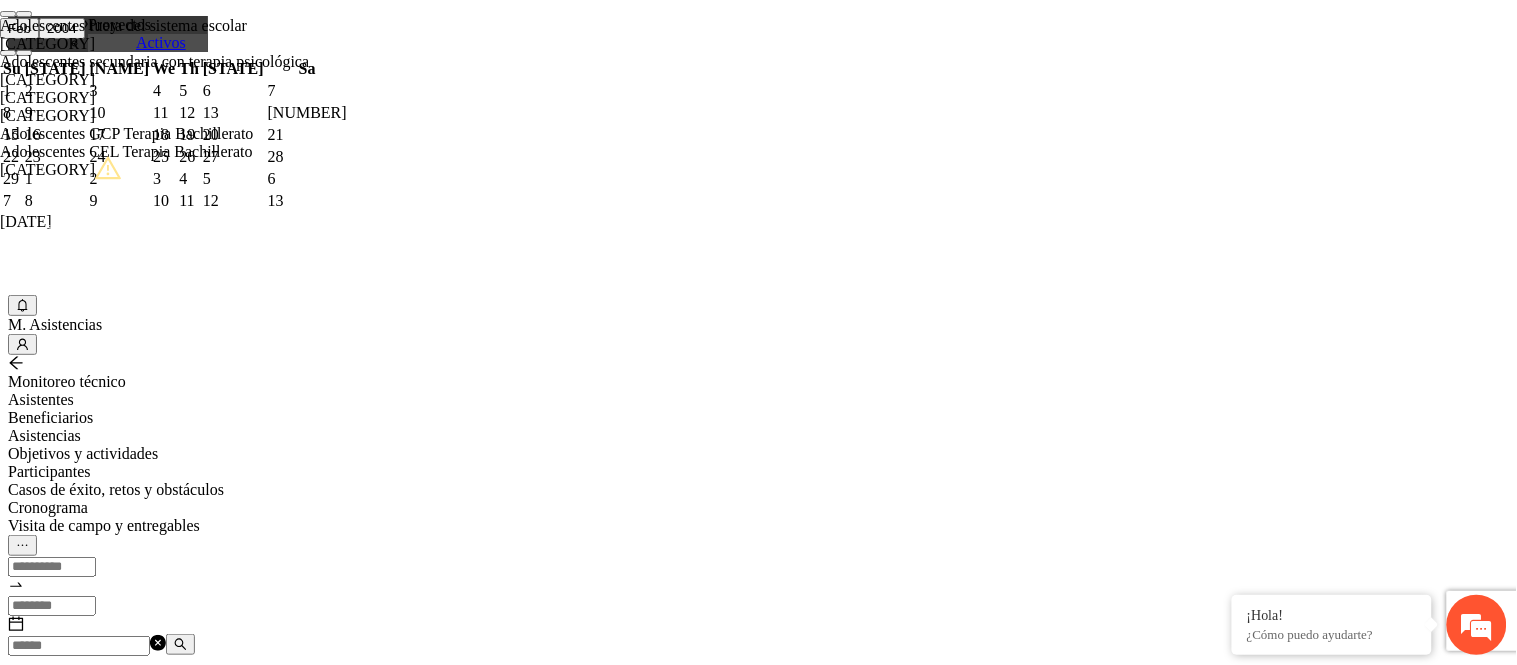 scroll, scrollTop: 160, scrollLeft: 0, axis: vertical 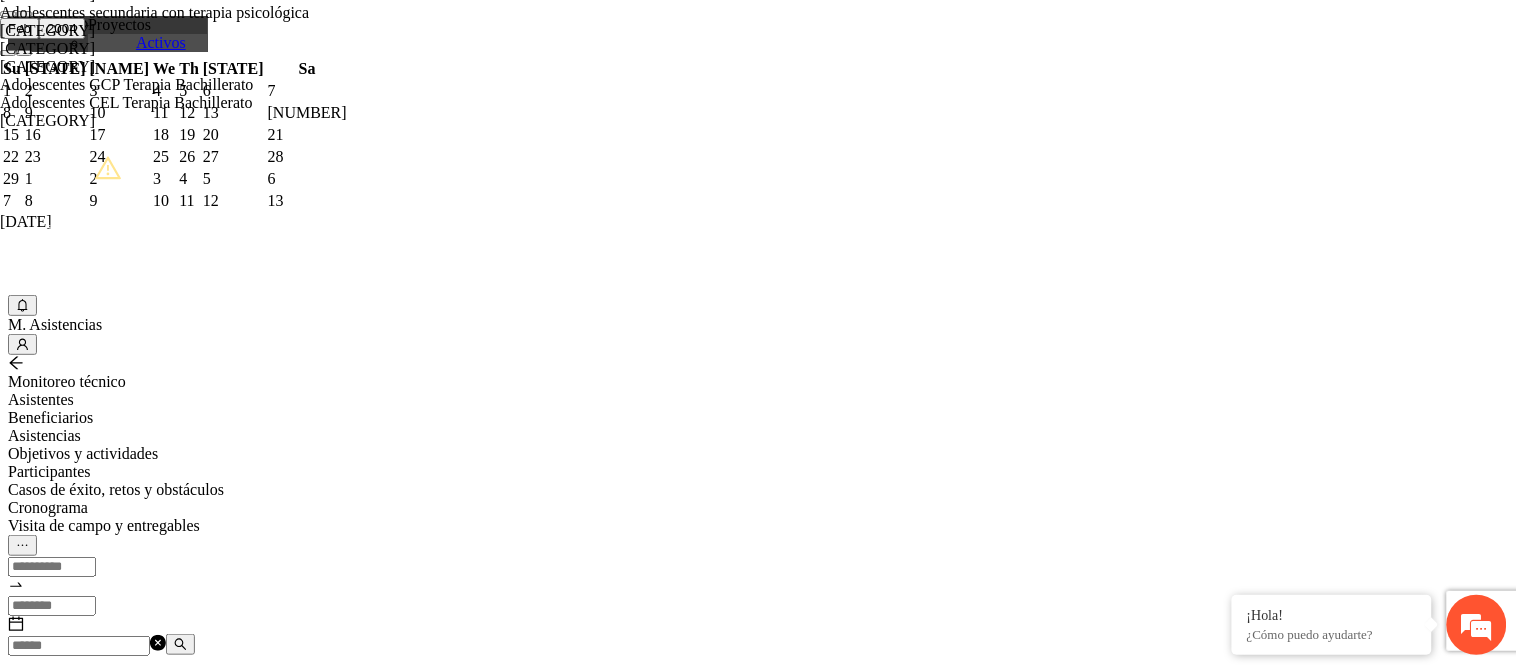 click on "[CATEGORY]" at bounding box center [276, 121] 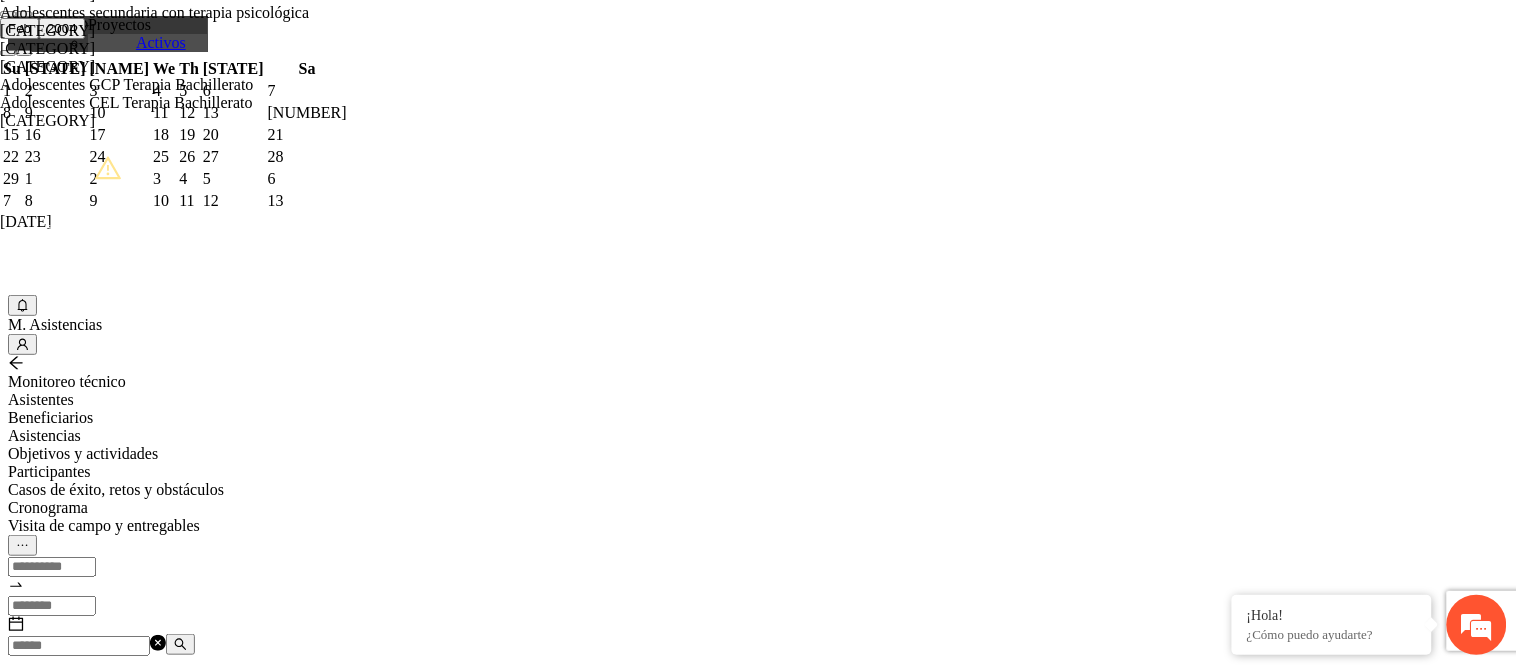scroll, scrollTop: 196, scrollLeft: 0, axis: vertical 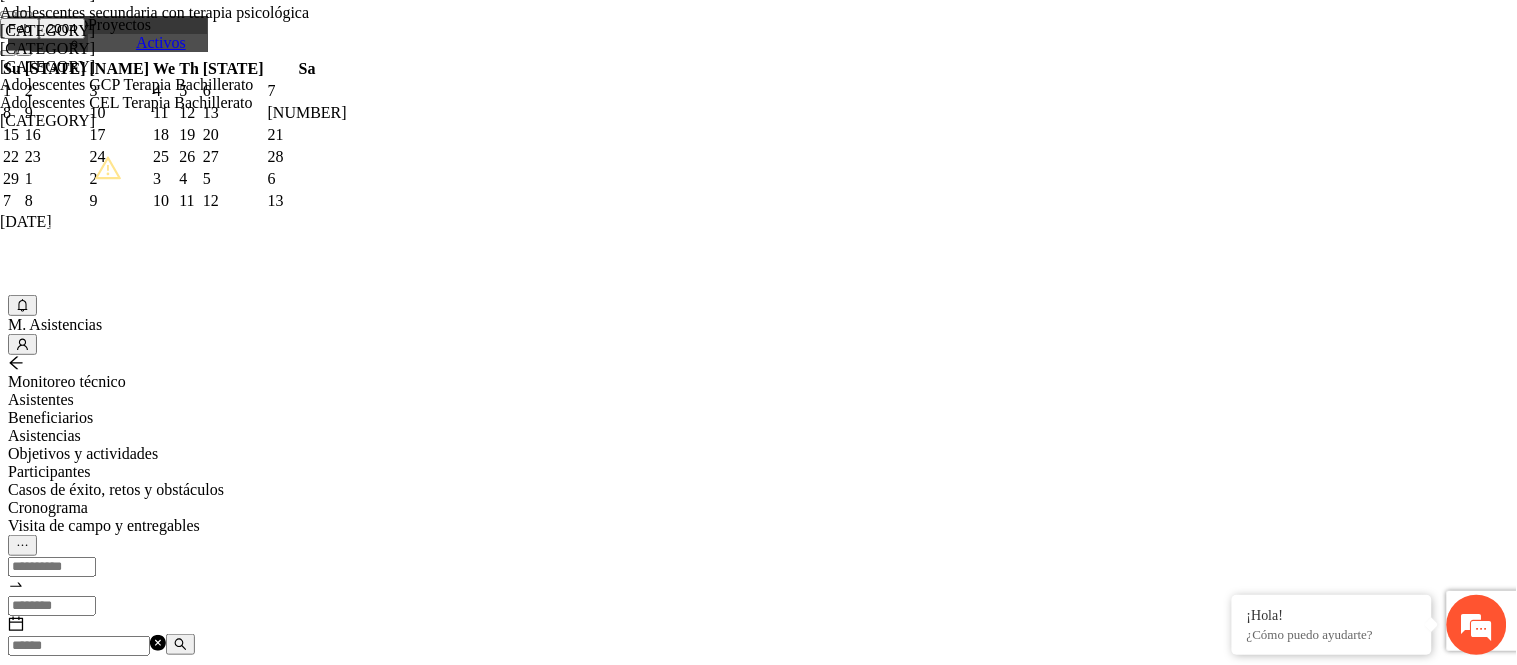 click on "Guardar" at bounding box center [109, 2622] 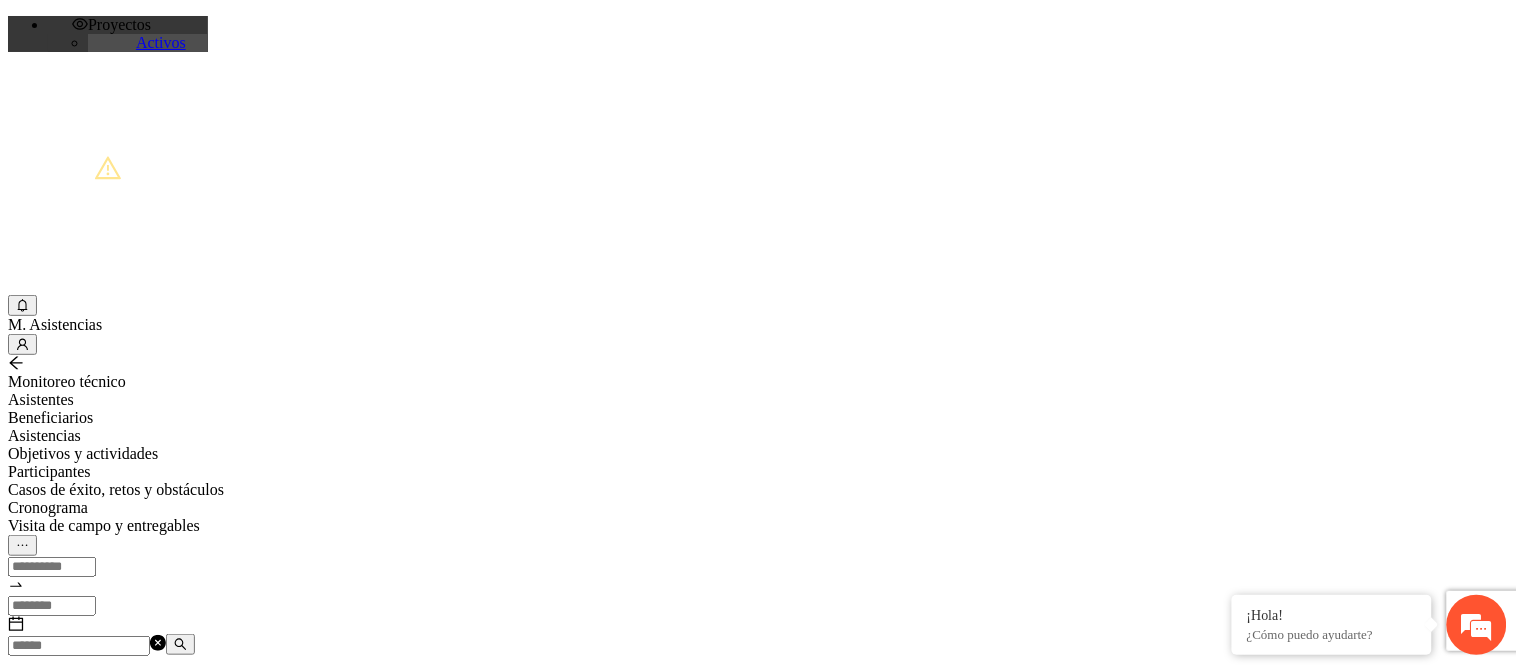 scroll, scrollTop: 415, scrollLeft: 0, axis: vertical 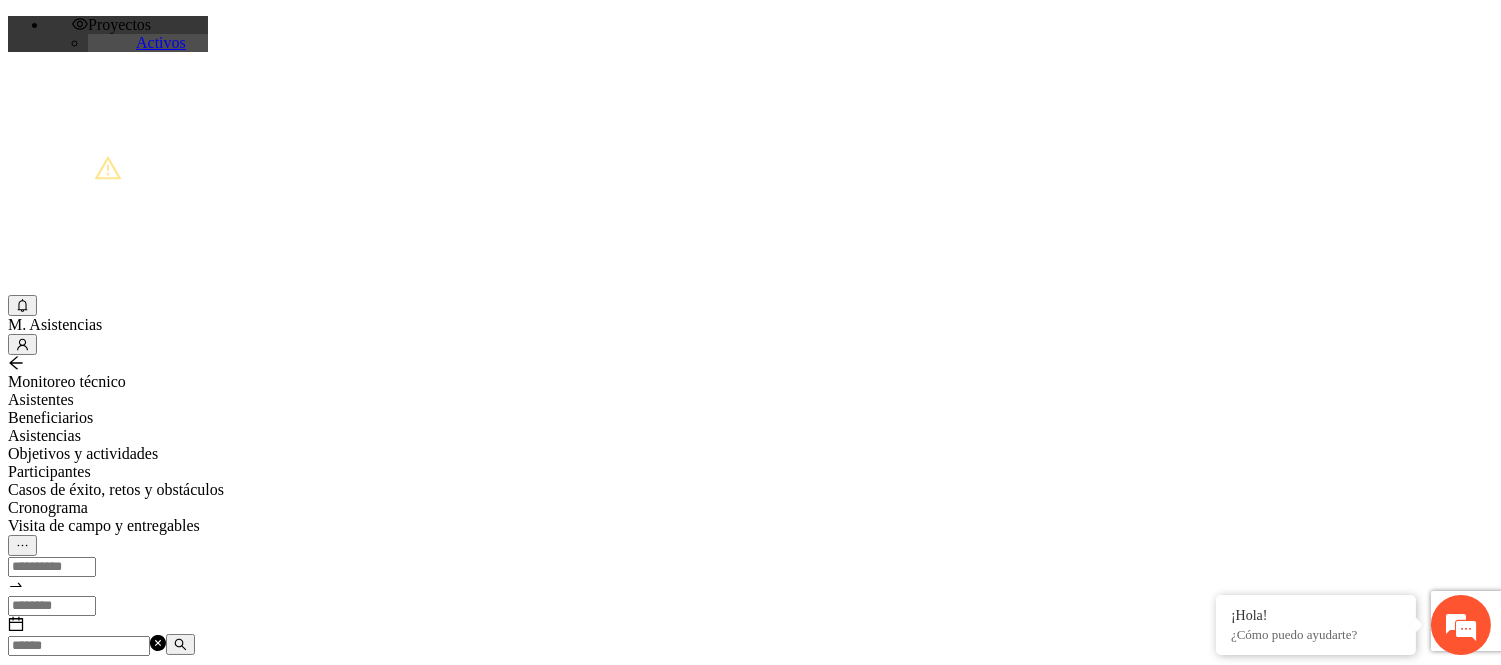 click at bounding box center (79, 646) 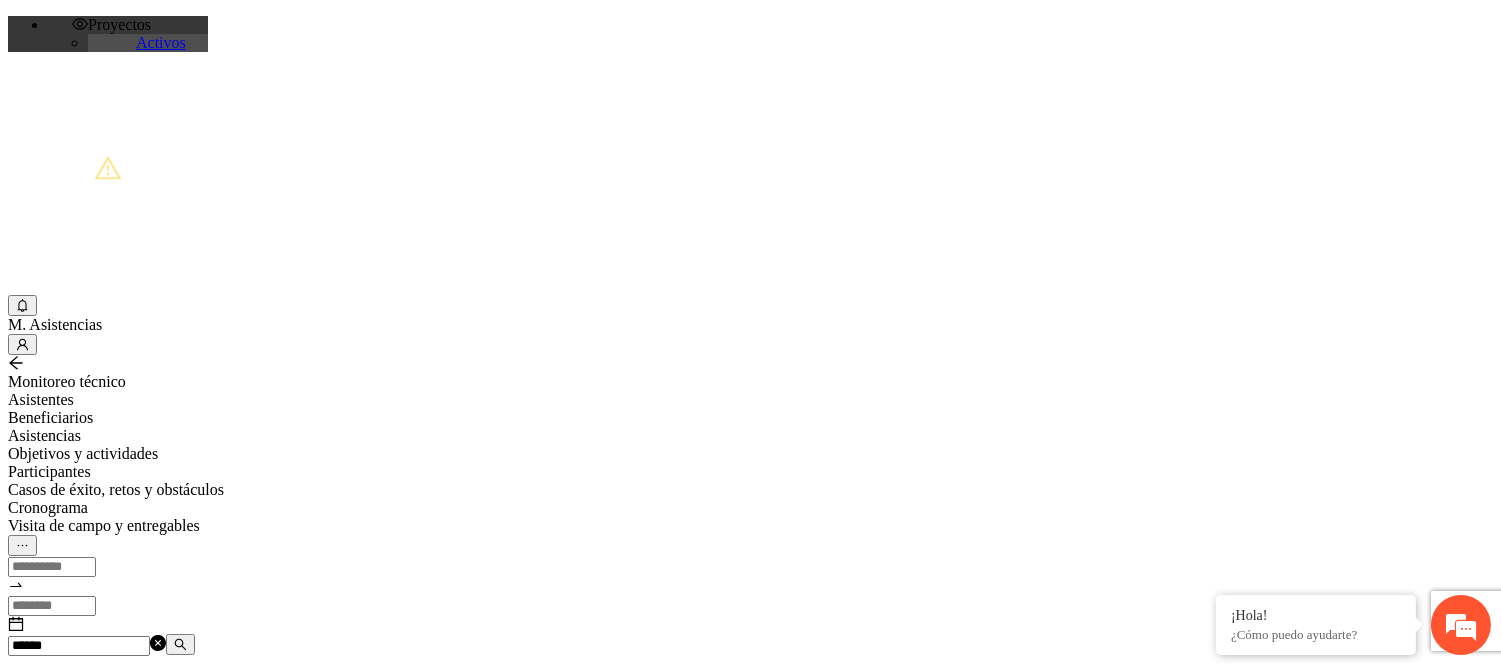 type on "******" 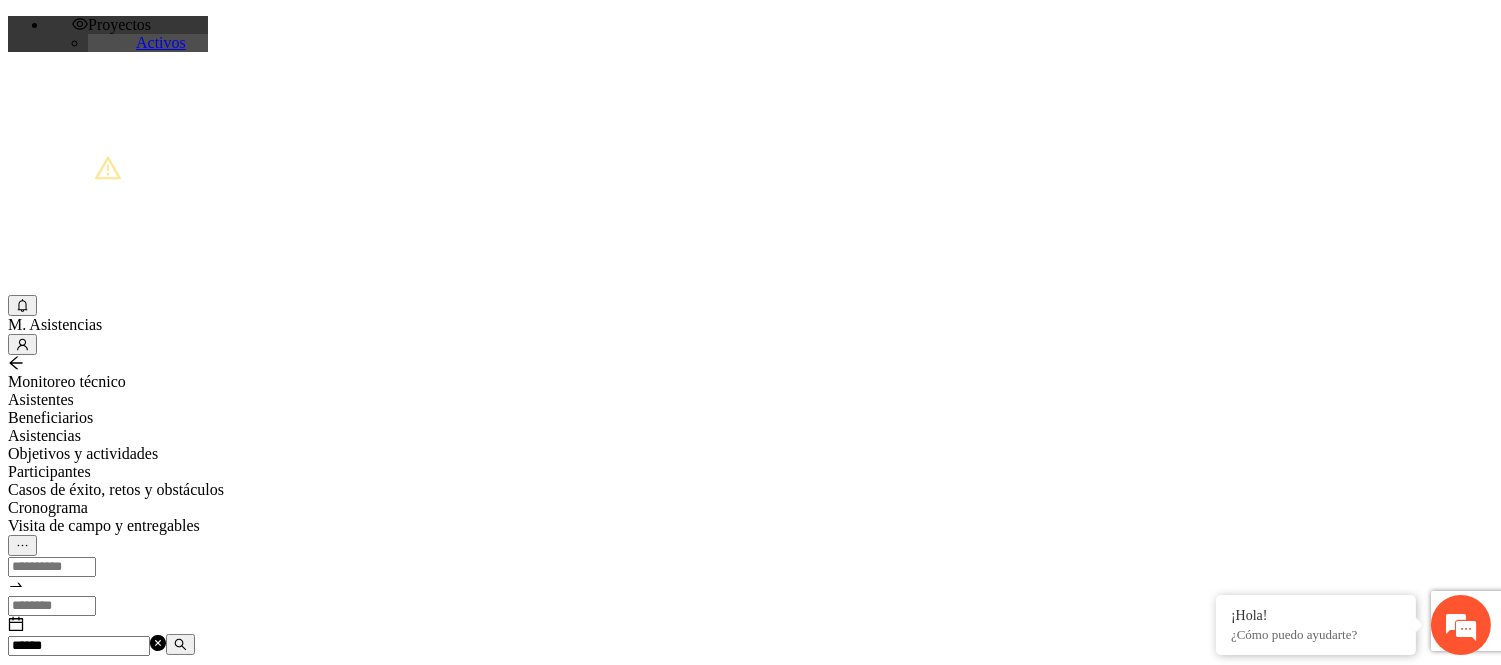 click on "Agregar asistencia" at bounding box center [71, 682] 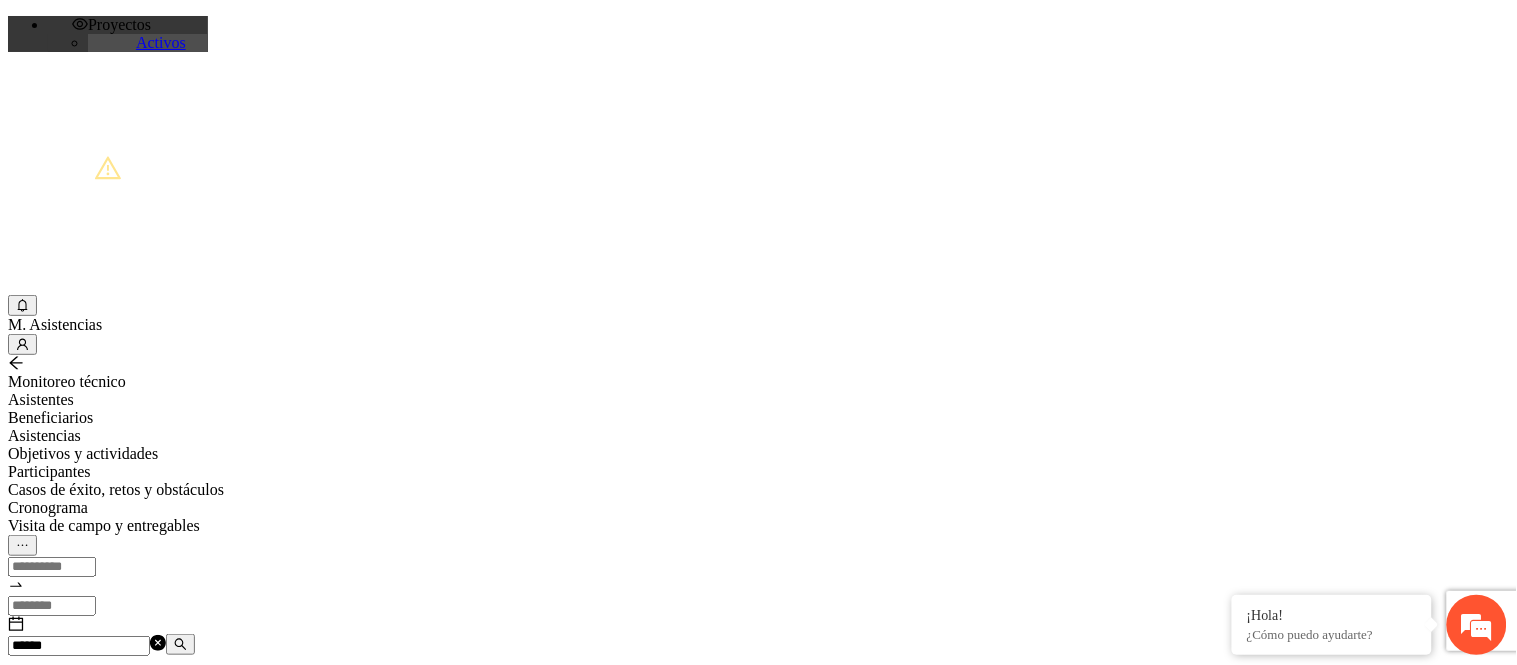 click at bounding box center [258, 1154] 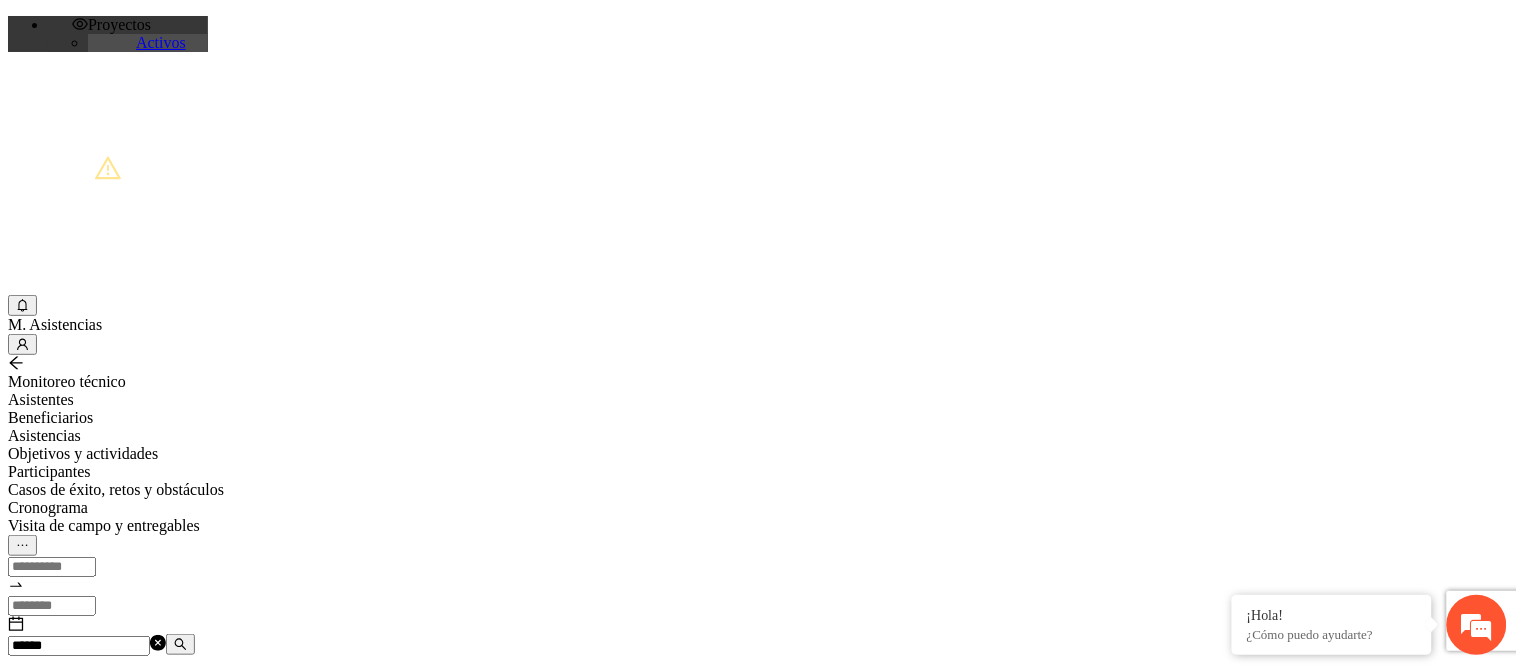 scroll, scrollTop: 444, scrollLeft: 0, axis: vertical 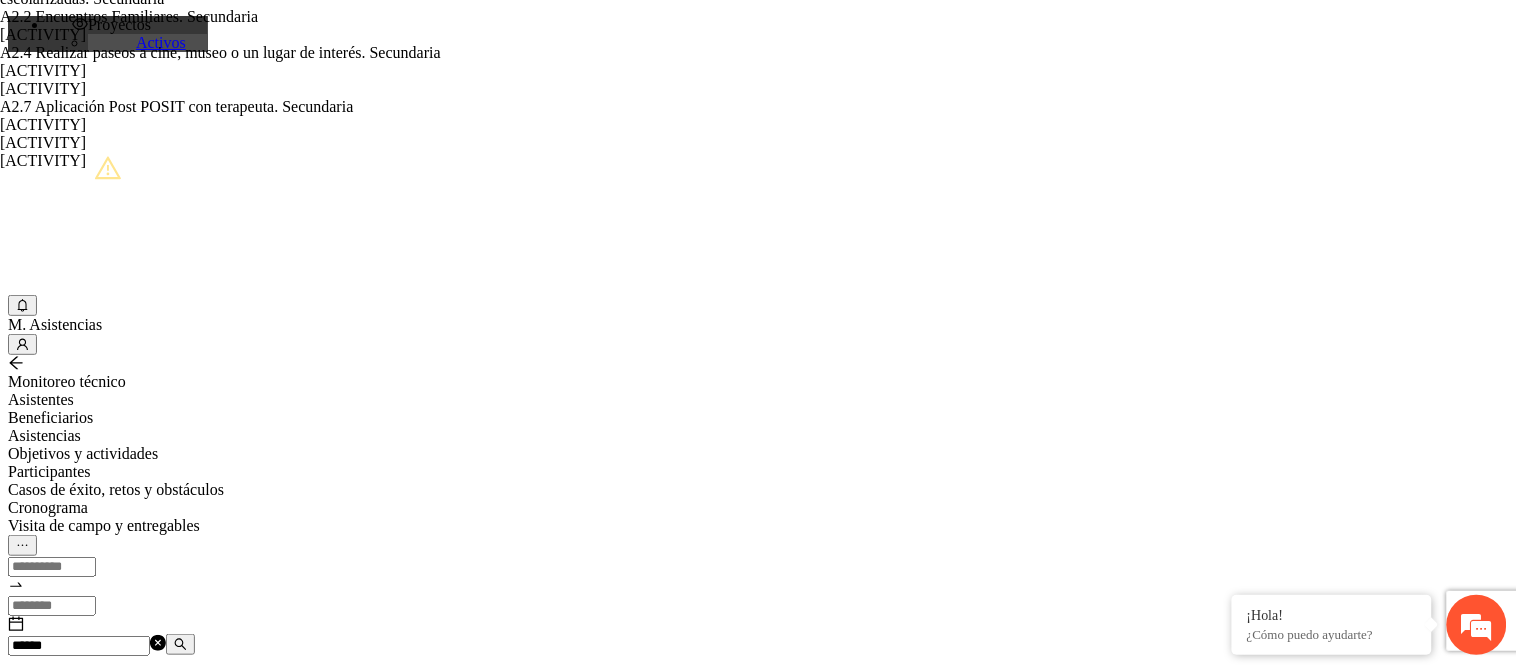 click on "A2.2 Encuentros Familiares. Secundaria" at bounding box center (226, 17) 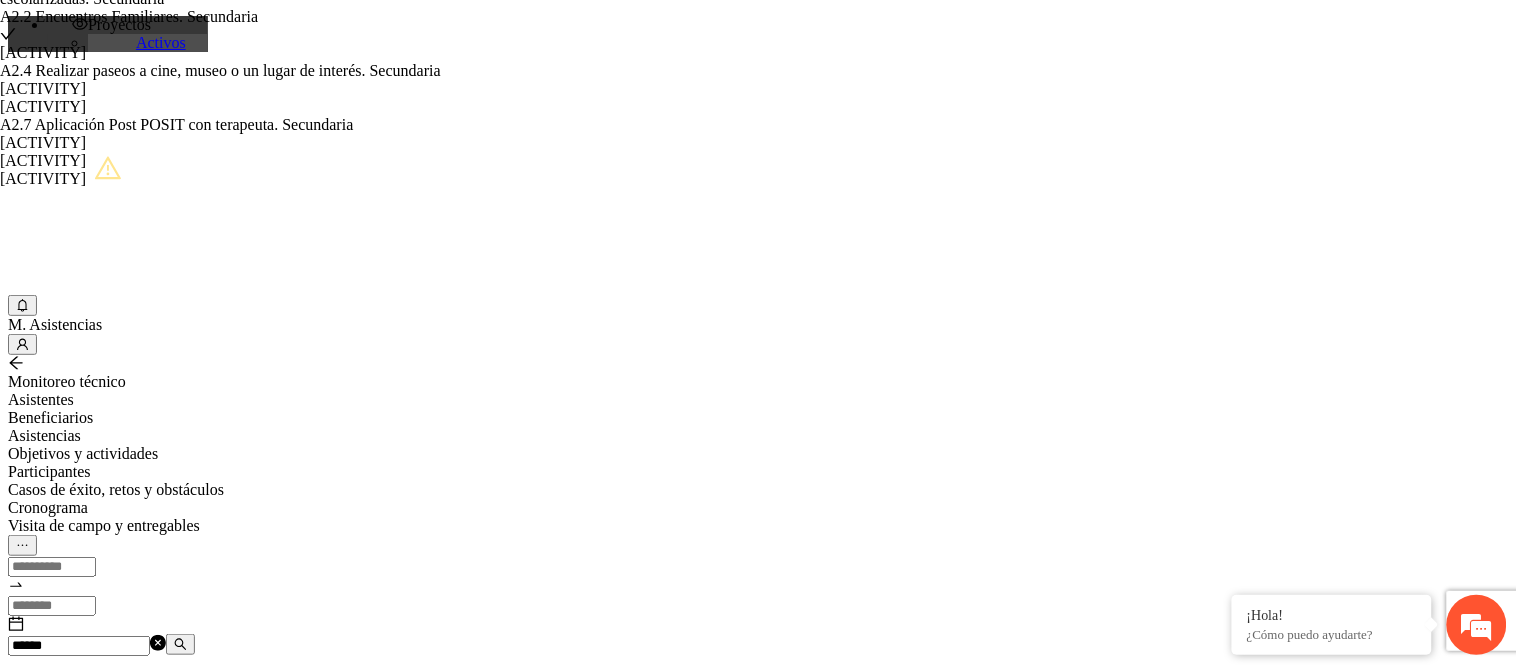 click on "[ACTIVITY] [ACTIVITY] [DATE] [TIME] [ACTIVITY] [ACTIVITY] [DATE] [TIME] [ACTIVITY] [ACTIVITY] [DATE] [TIME] [ACTIVITY] [ACTIVITY] [DATE] [TIME] [ACTIVITY] [ACTIVITY] [DATE] [TIME] [ACTIVITY] [ACTIVITY] [DATE] [TIME] [ACTIVITY] [ACTIVITY] [DATE] [TIME] [ACTIVITY] [ACTIVITY] [DATE] [TIME]" at bounding box center [258, 1439] 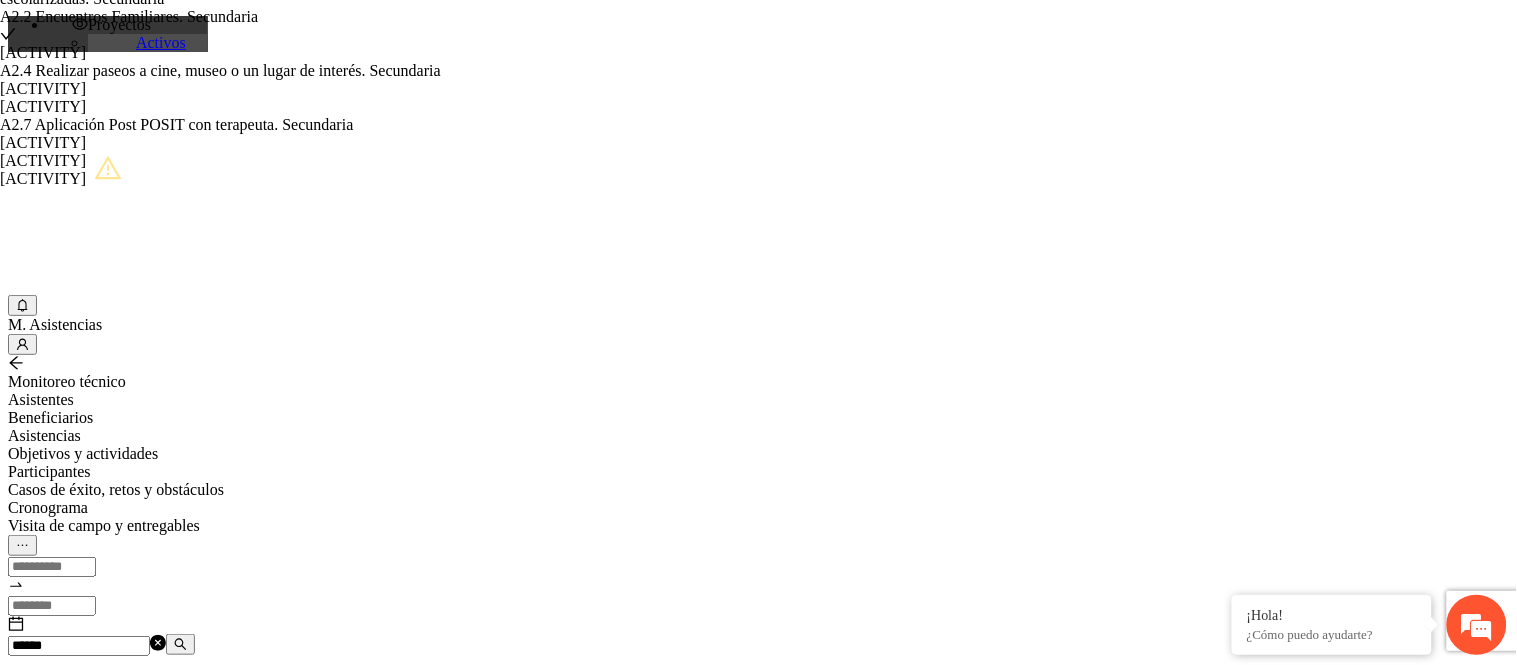 scroll, scrollTop: 111, scrollLeft: 0, axis: vertical 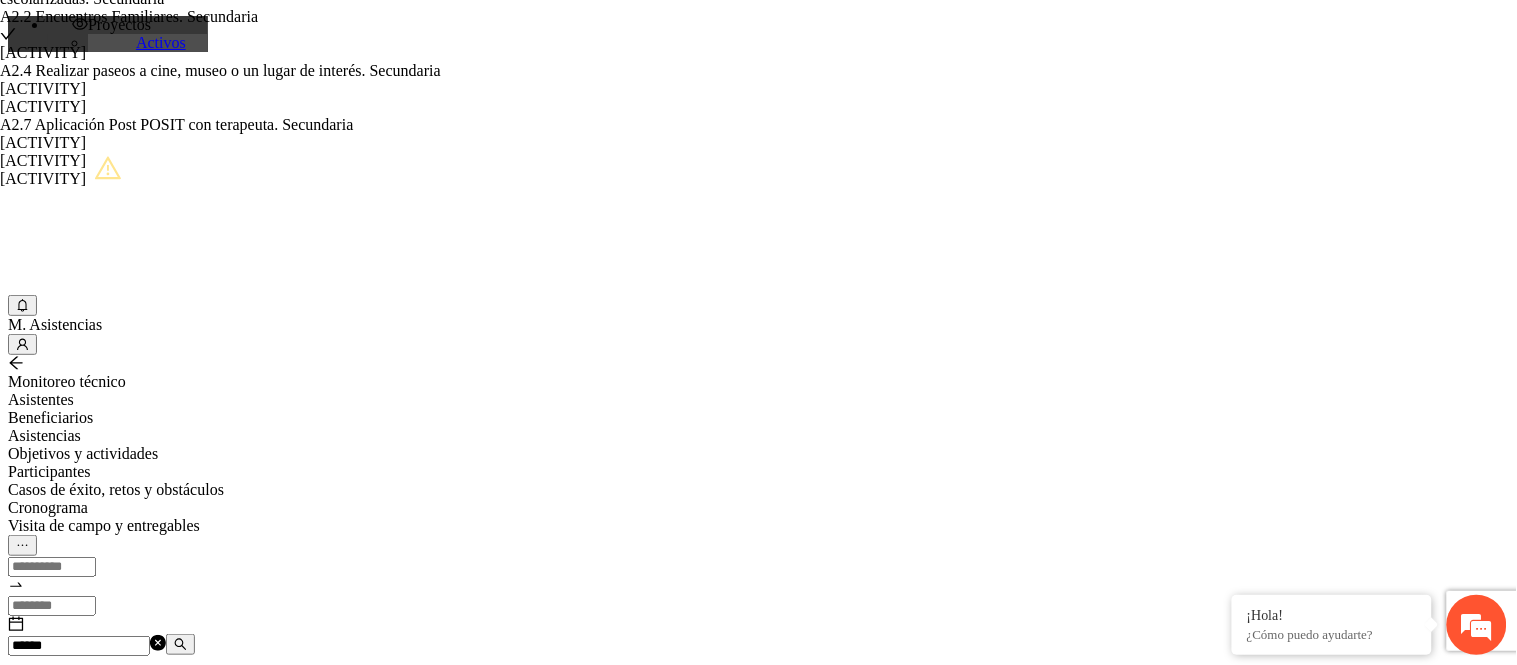 click on "Guardar" at bounding box center (109, 1772) 